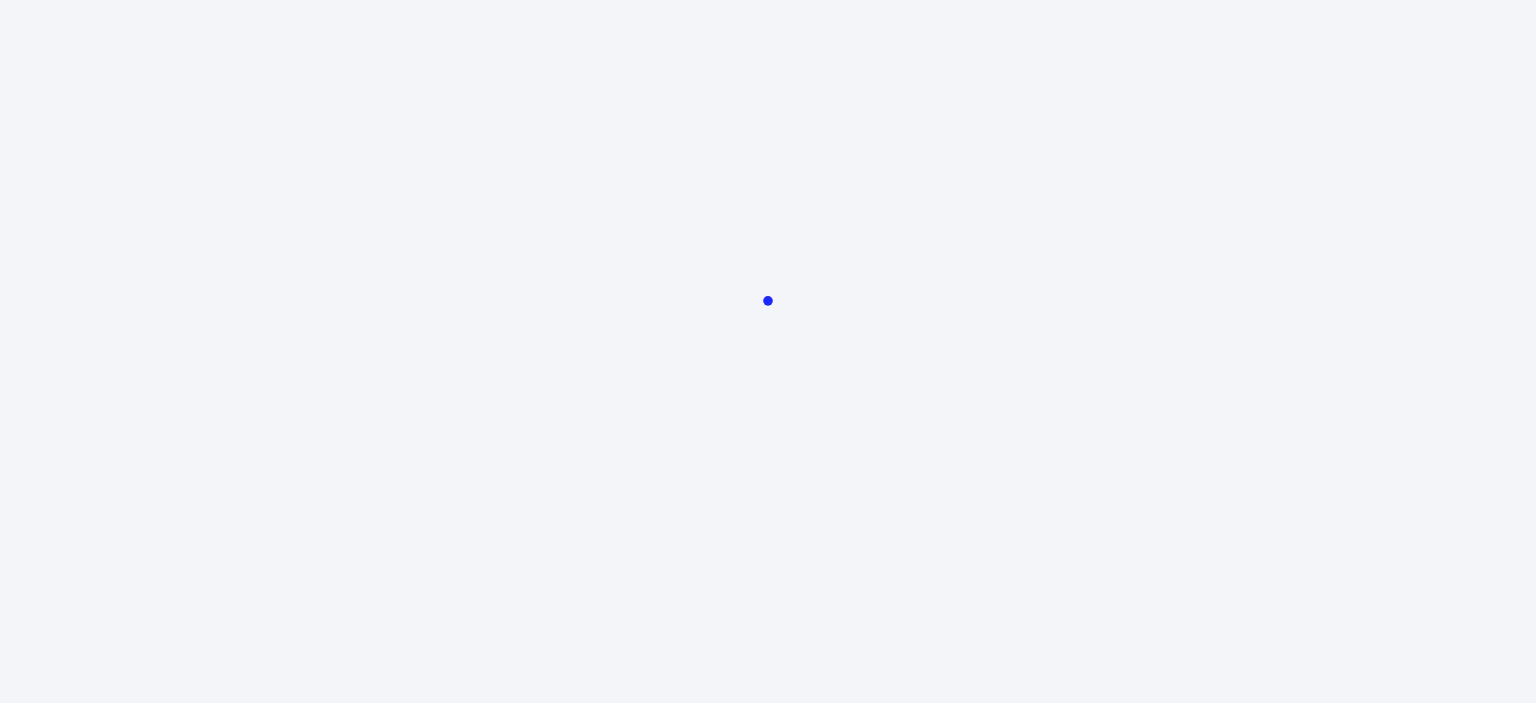 scroll, scrollTop: 0, scrollLeft: 0, axis: both 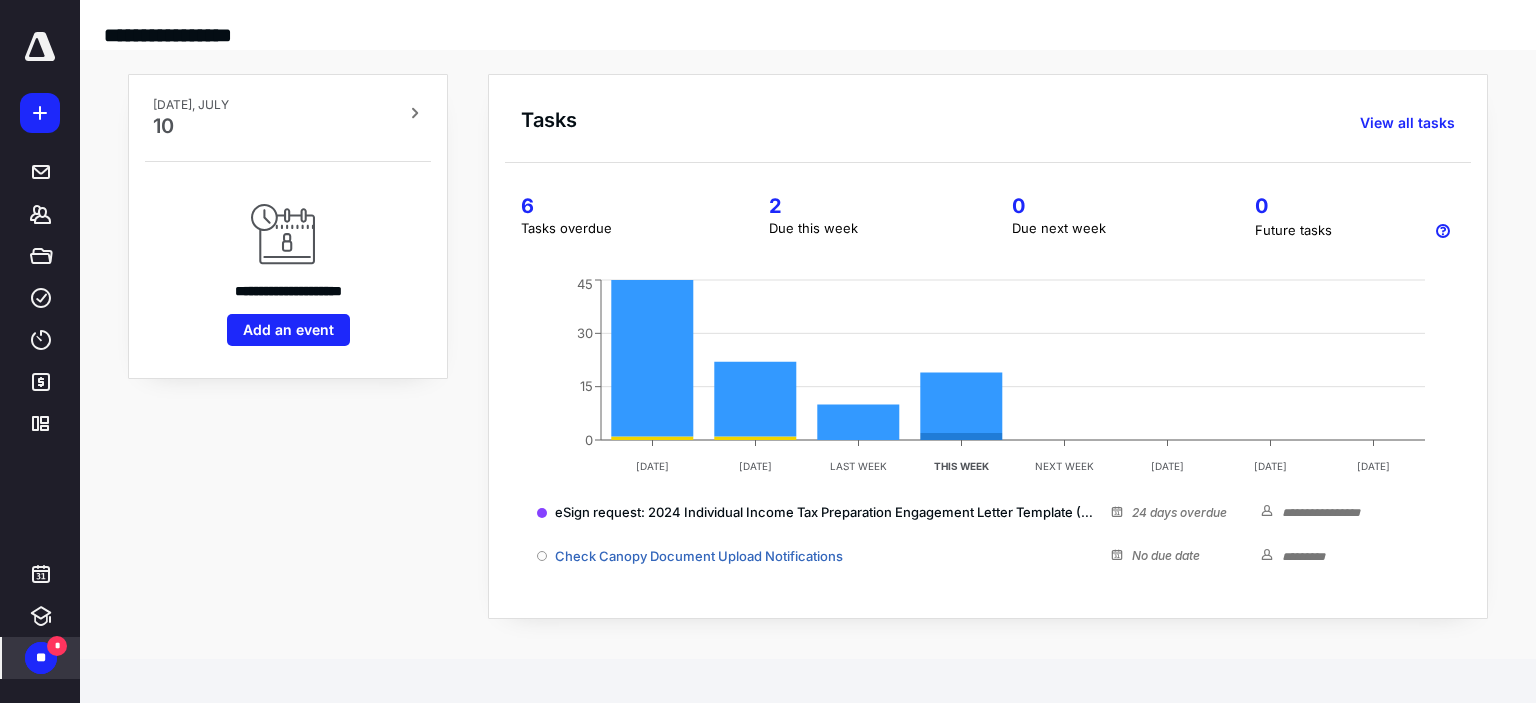 click on "**" at bounding box center (41, 658) 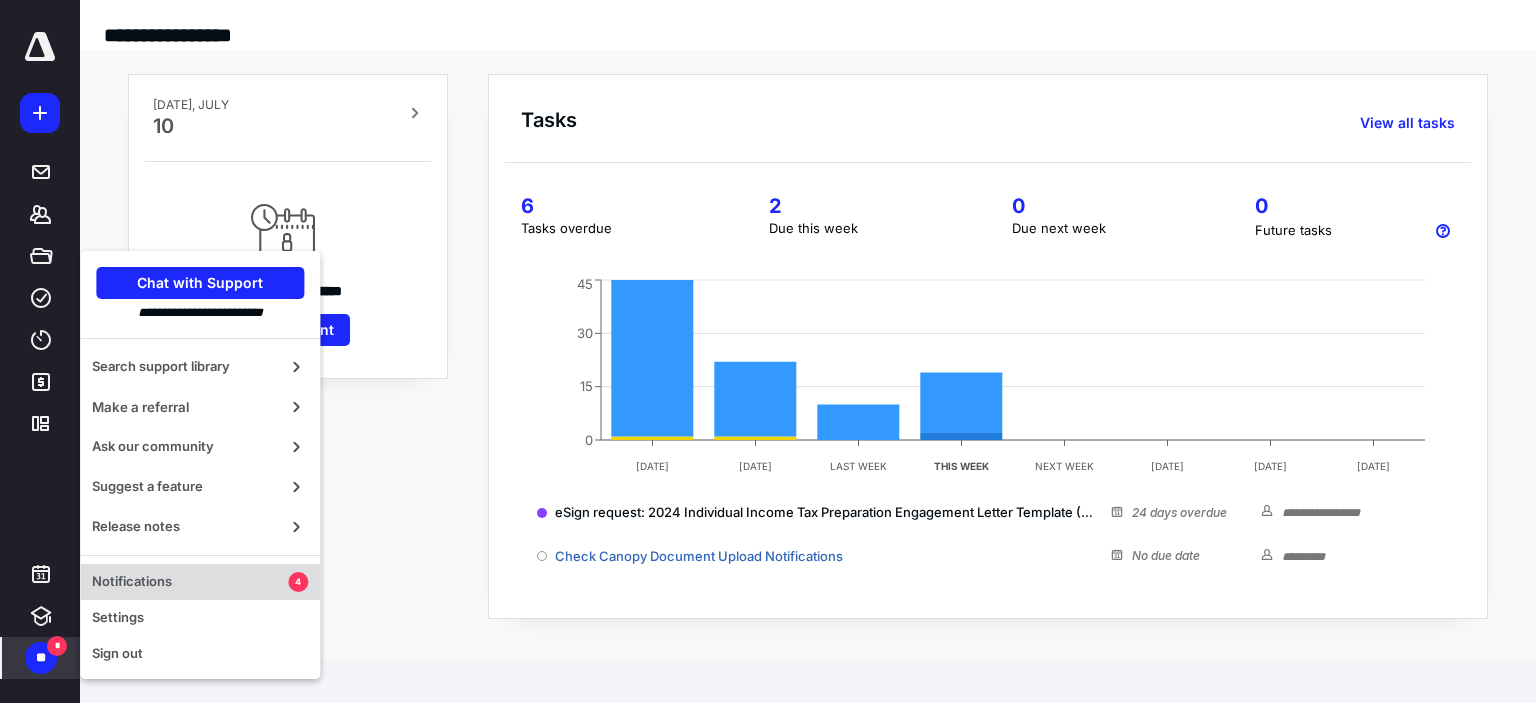 click on "Notifications" at bounding box center [190, 582] 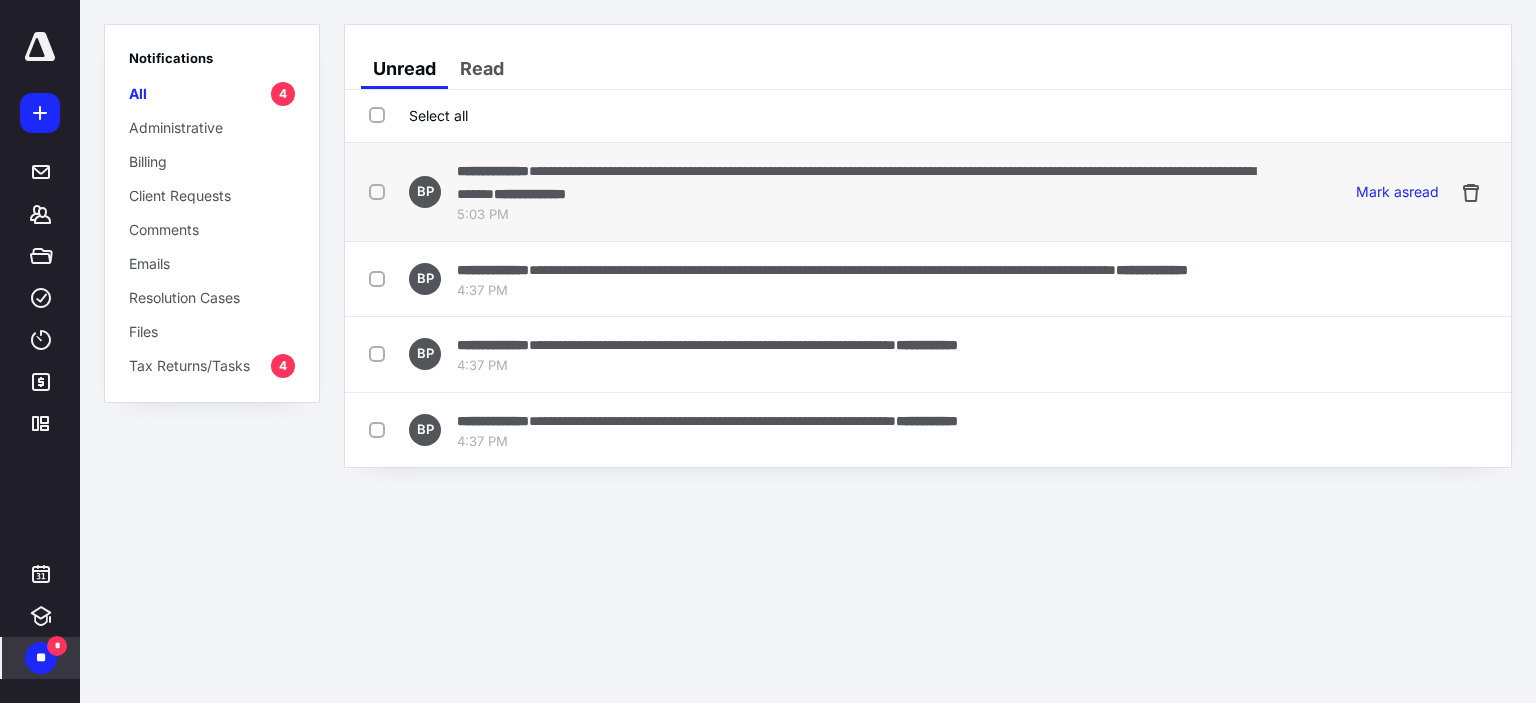 click at bounding box center (381, 191) 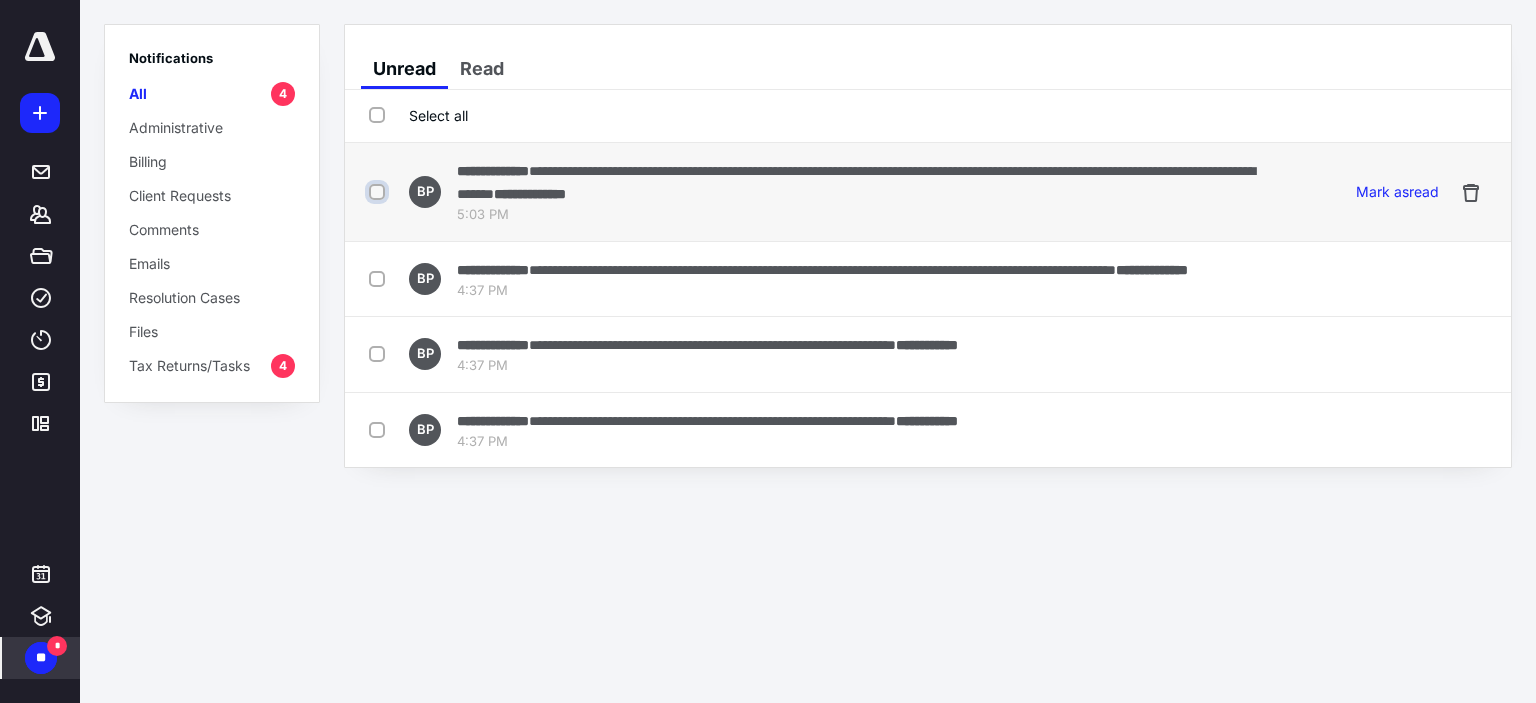 checkbox on "true" 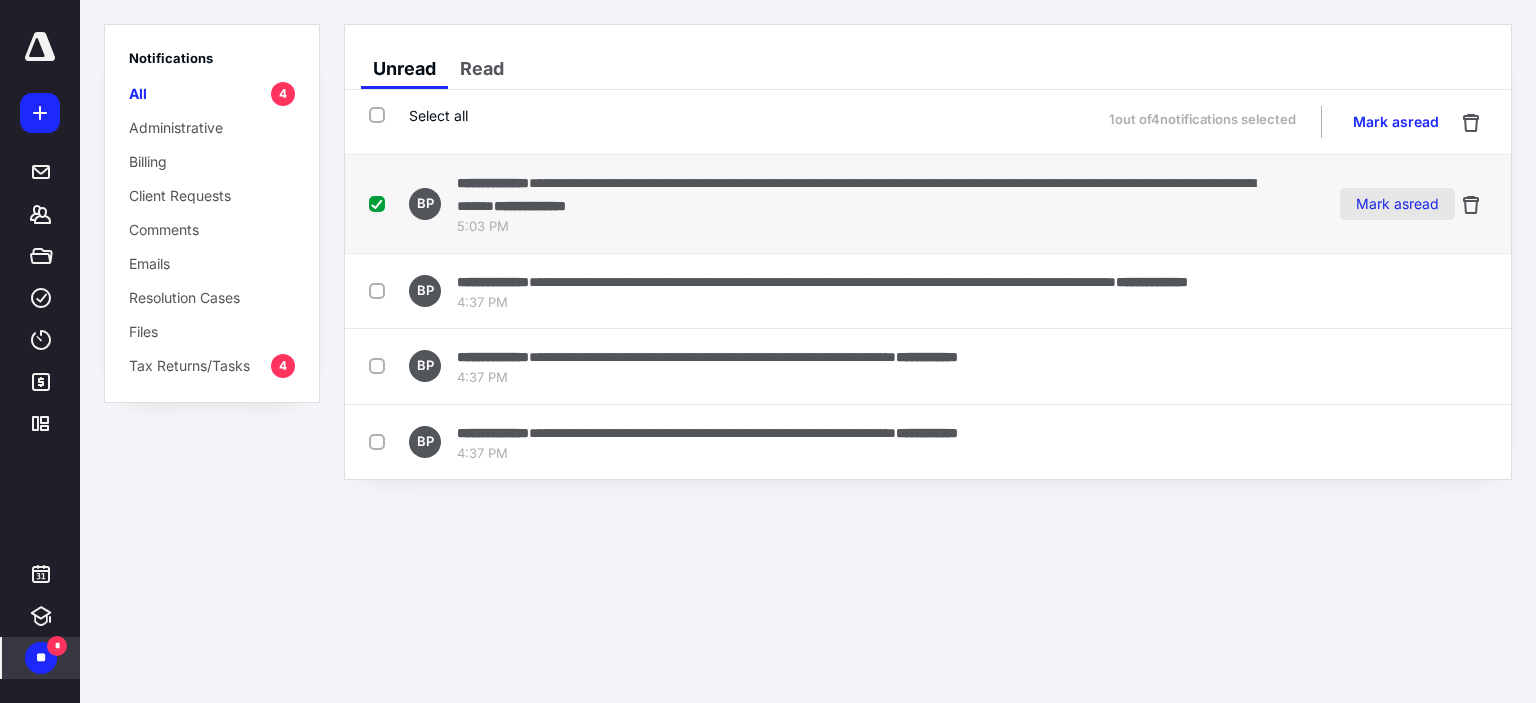 click on "Mark as  read" at bounding box center [1397, 204] 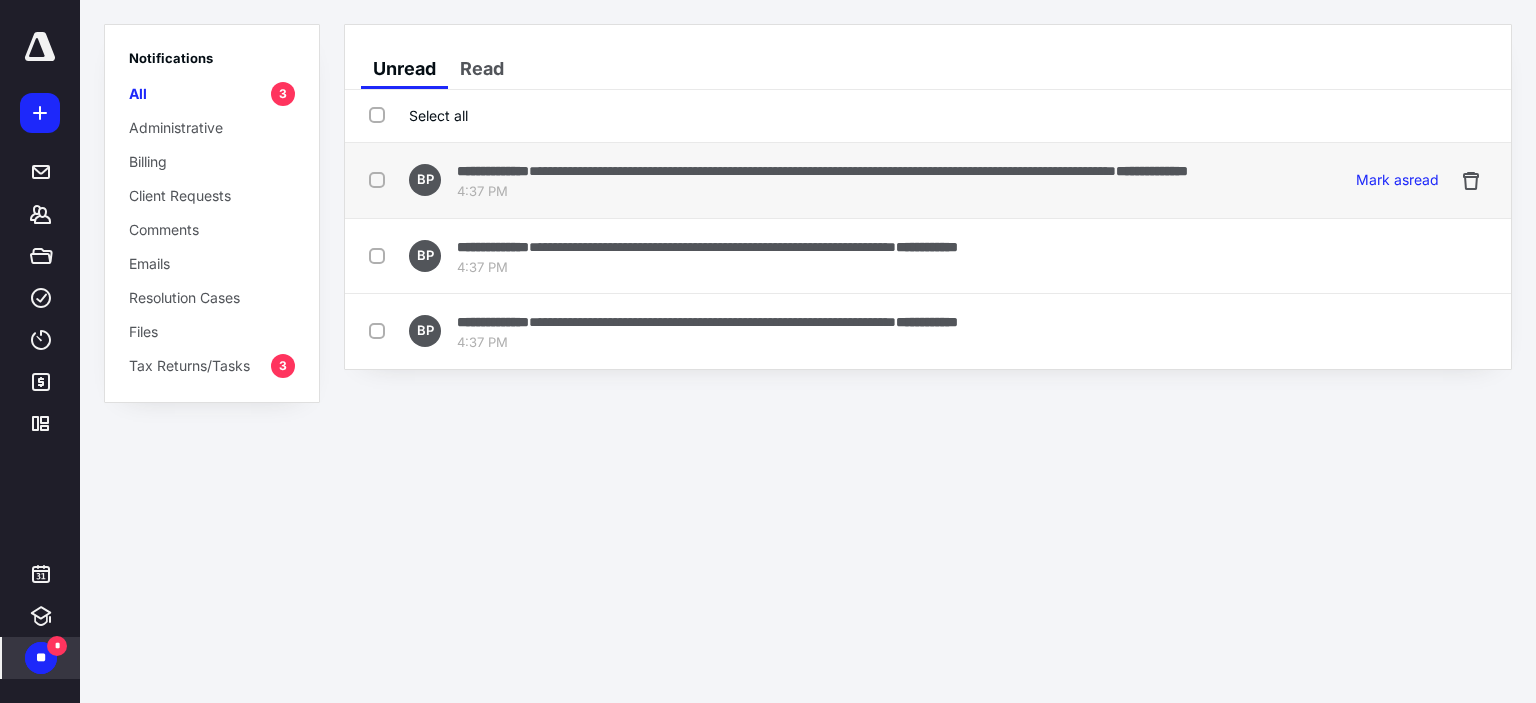 click on "**********" at bounding box center (1152, 171) 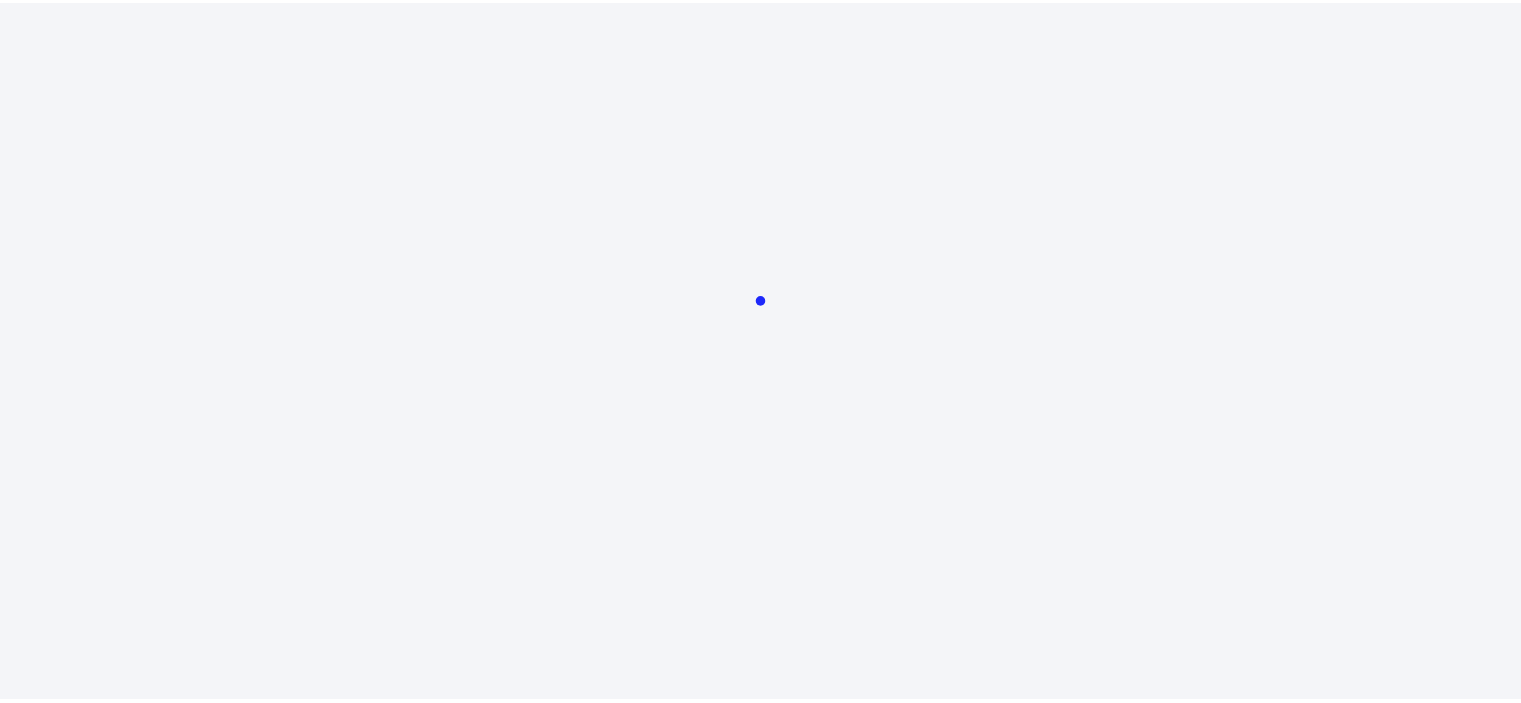 scroll, scrollTop: 0, scrollLeft: 0, axis: both 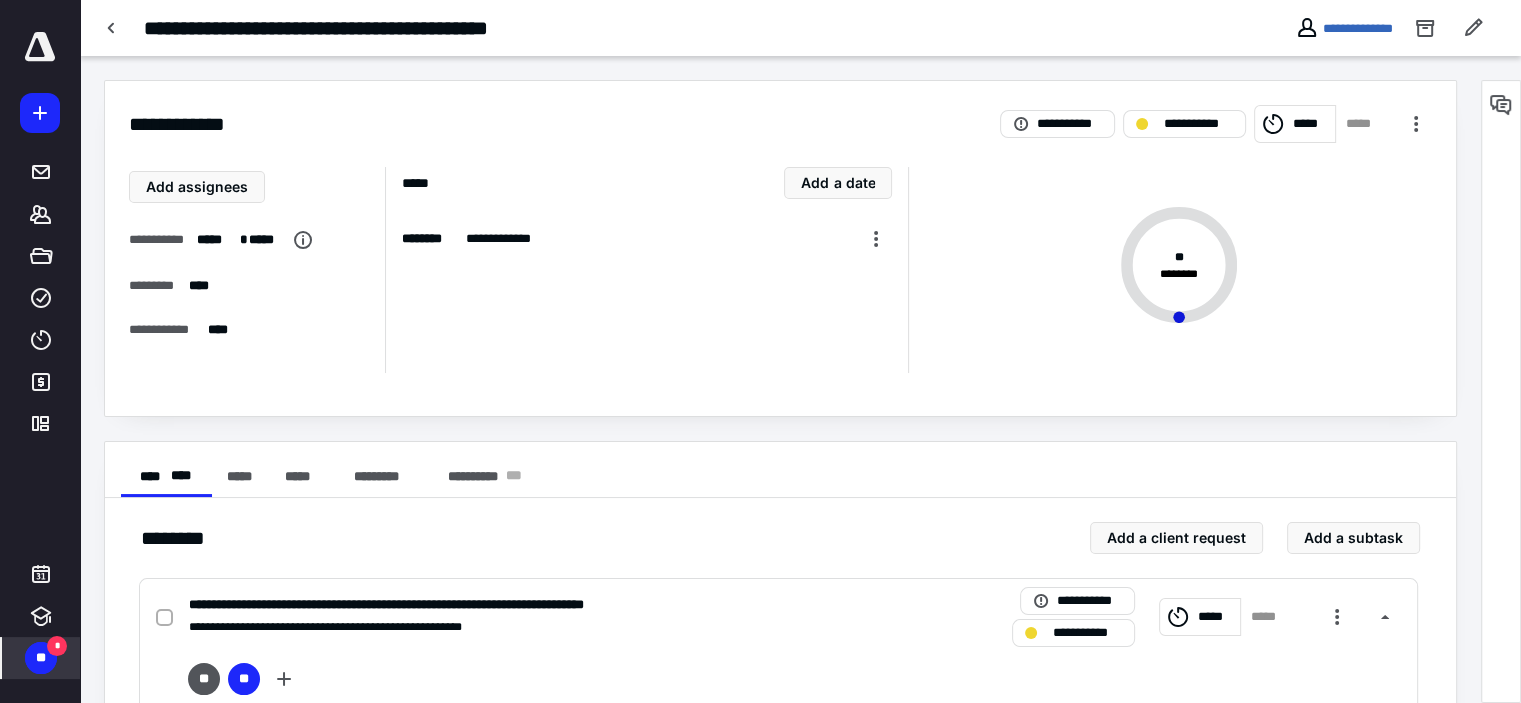 click on "**" at bounding box center [41, 658] 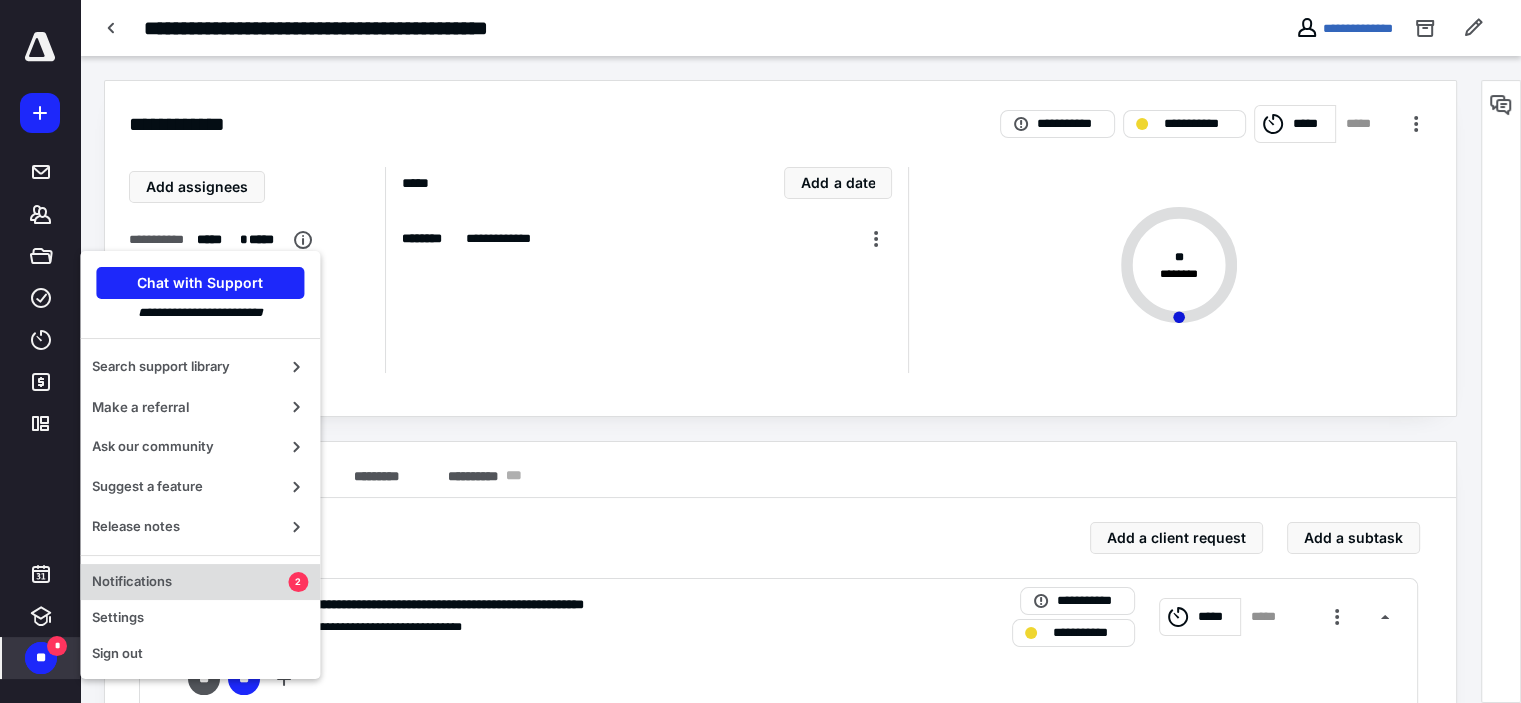 click on "Notifications 2" at bounding box center (200, 582) 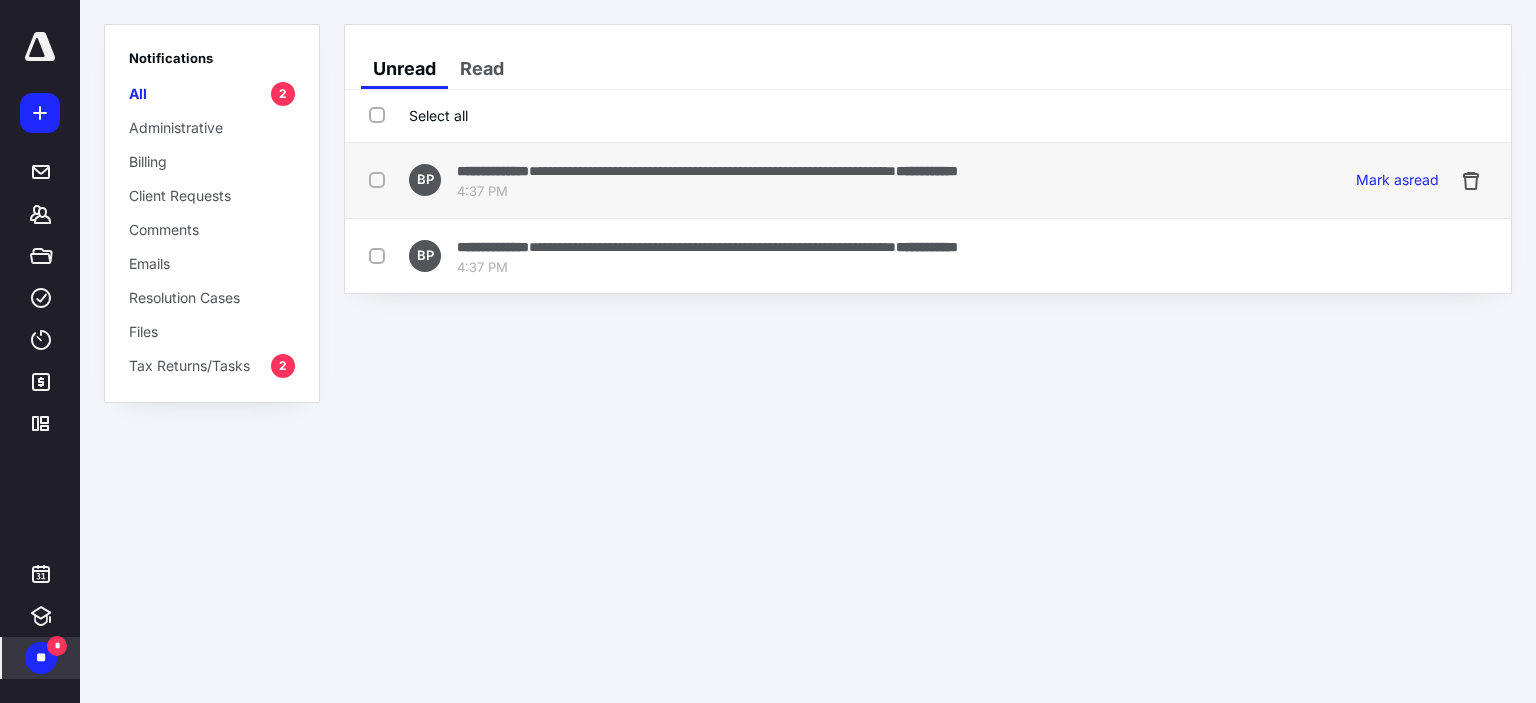 click on "**********" at bounding box center [927, 171] 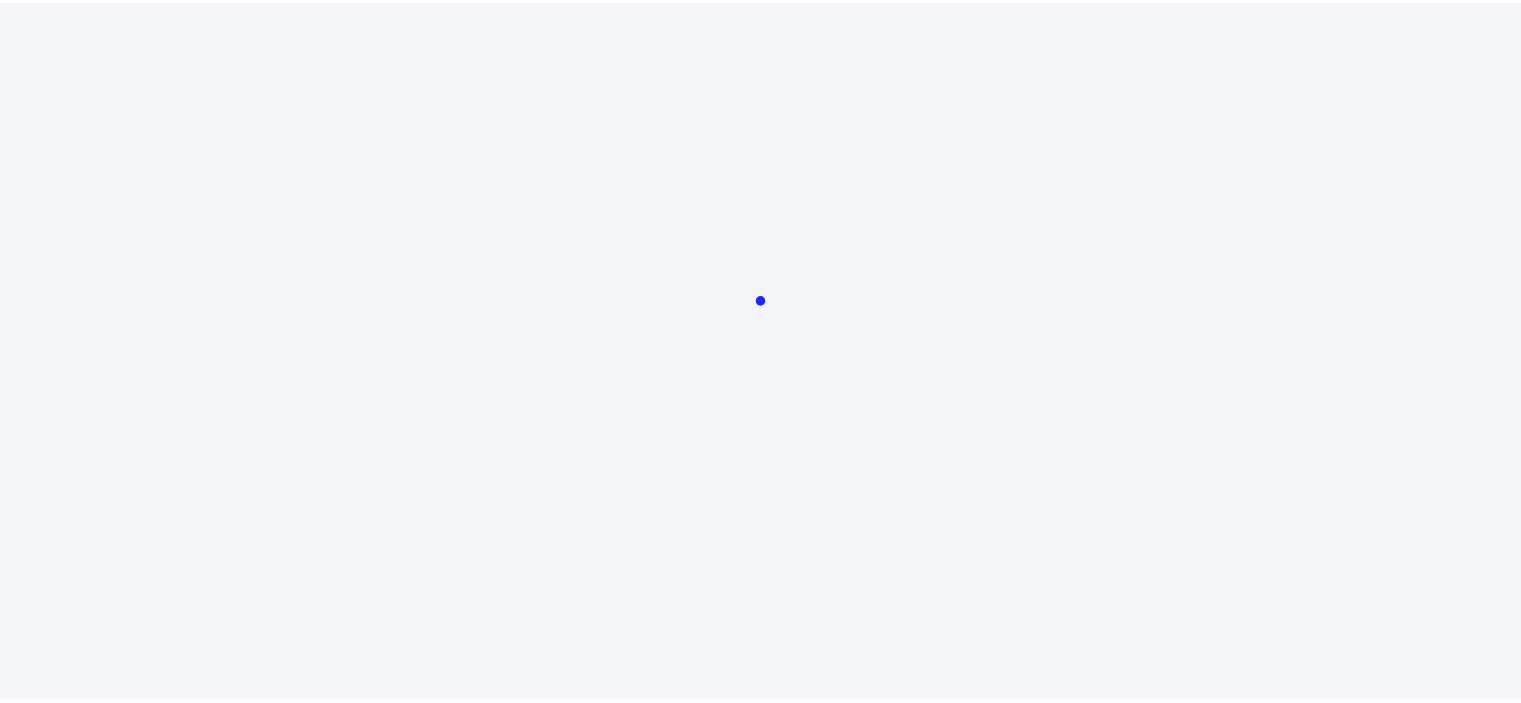 scroll, scrollTop: 0, scrollLeft: 0, axis: both 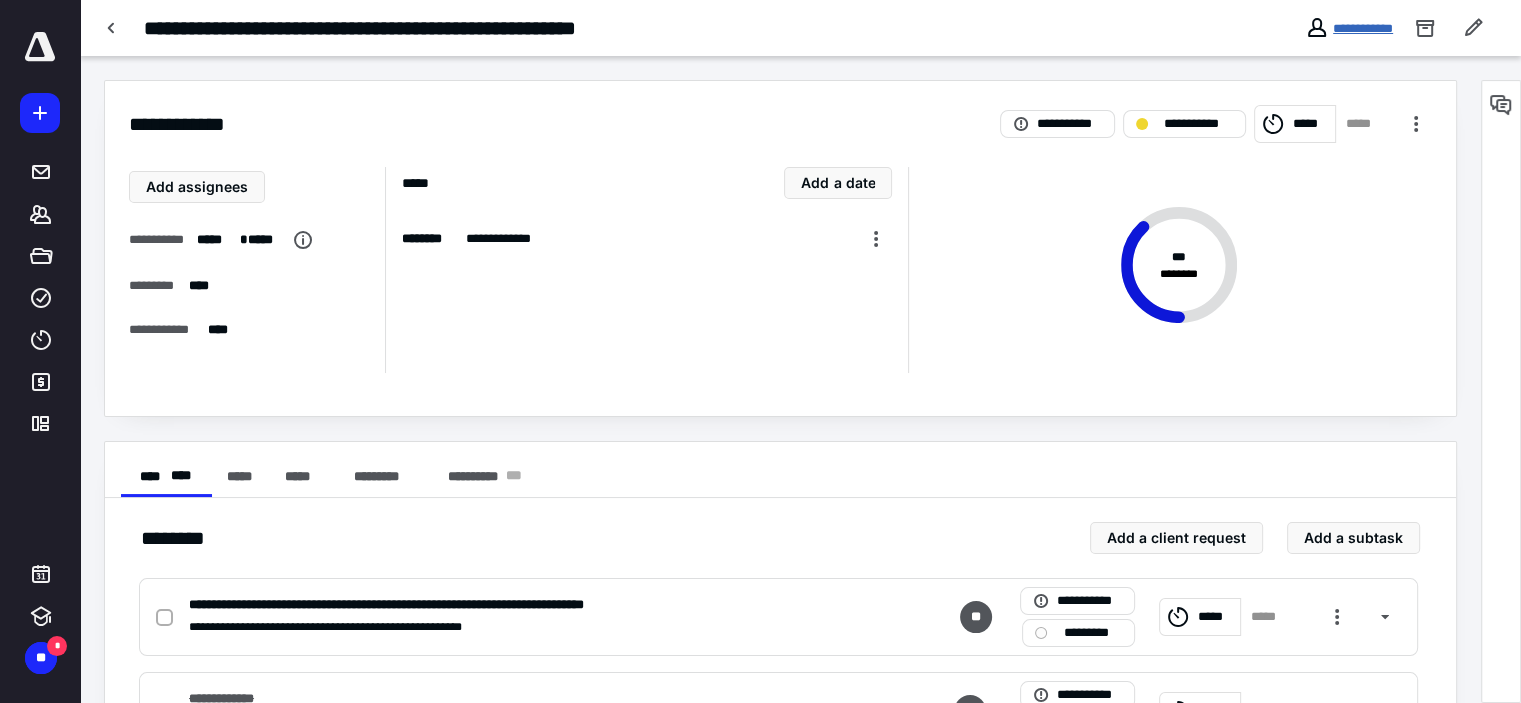 click on "**********" at bounding box center [1363, 28] 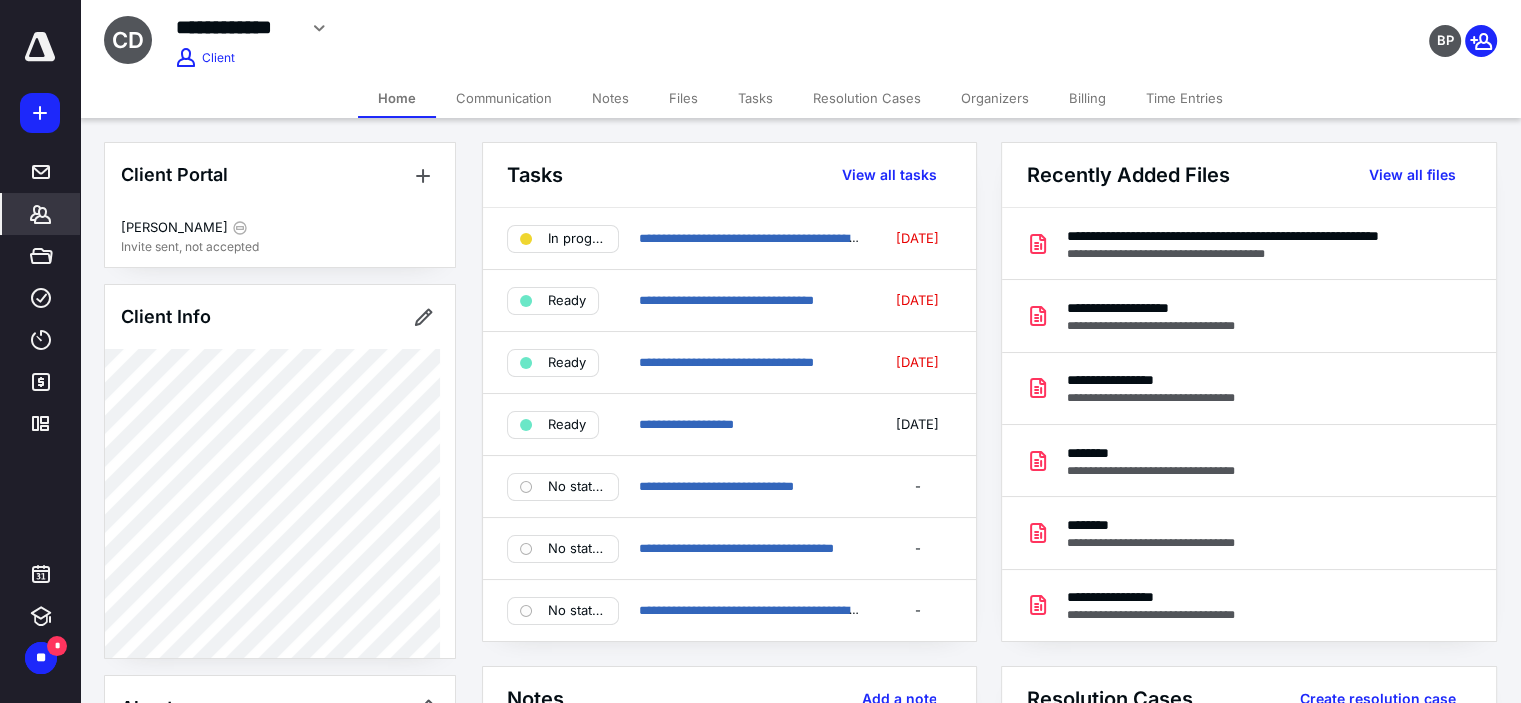 click on "Ready" at bounding box center (553, 301) 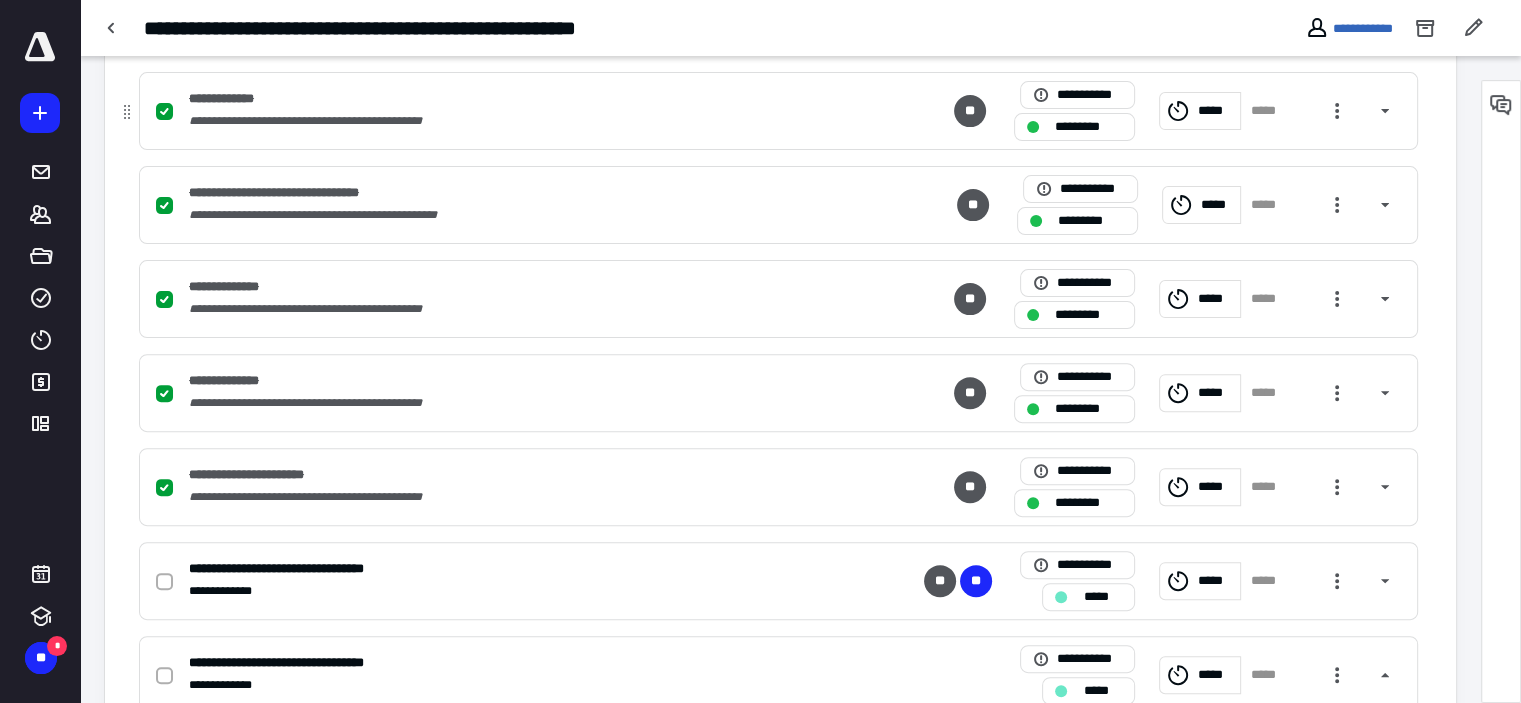scroll, scrollTop: 800, scrollLeft: 0, axis: vertical 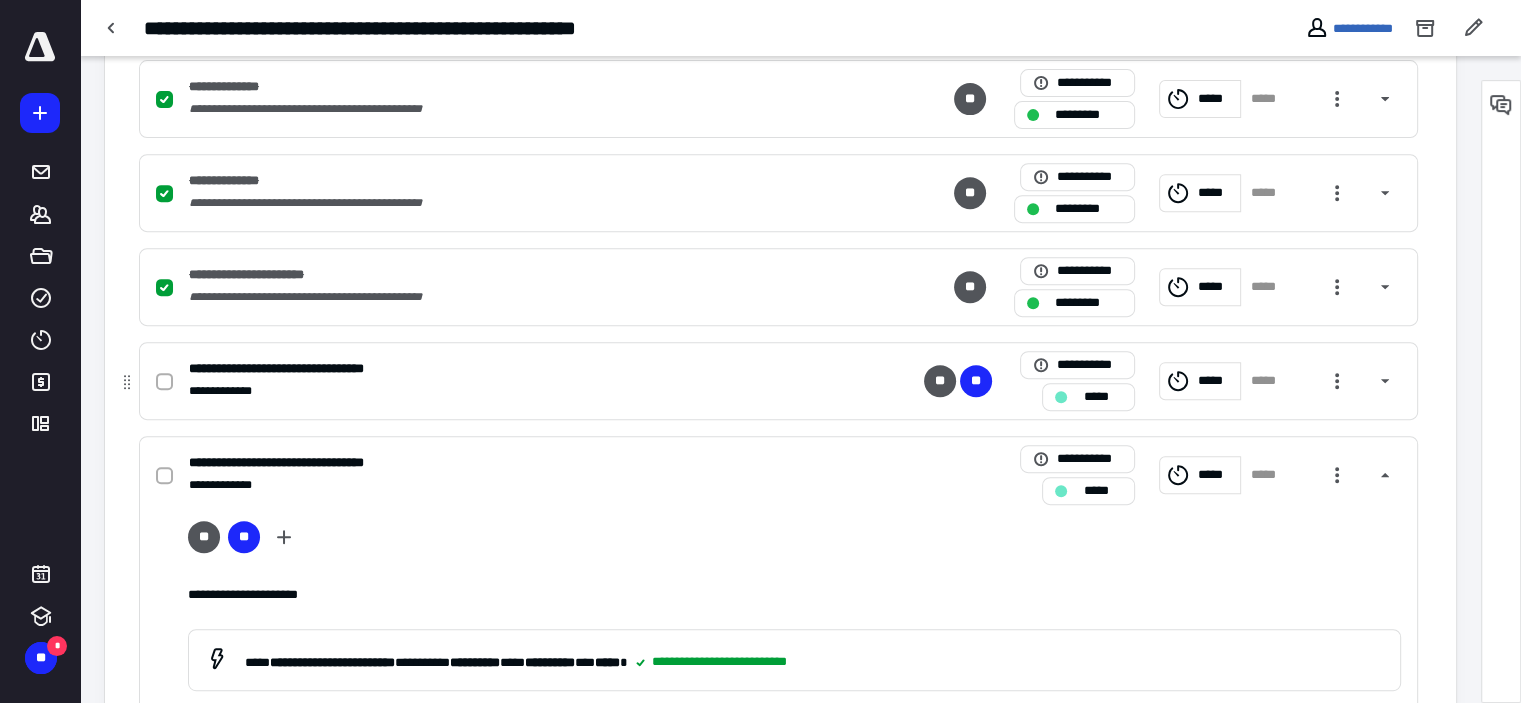 click on "*****" at bounding box center [1102, 397] 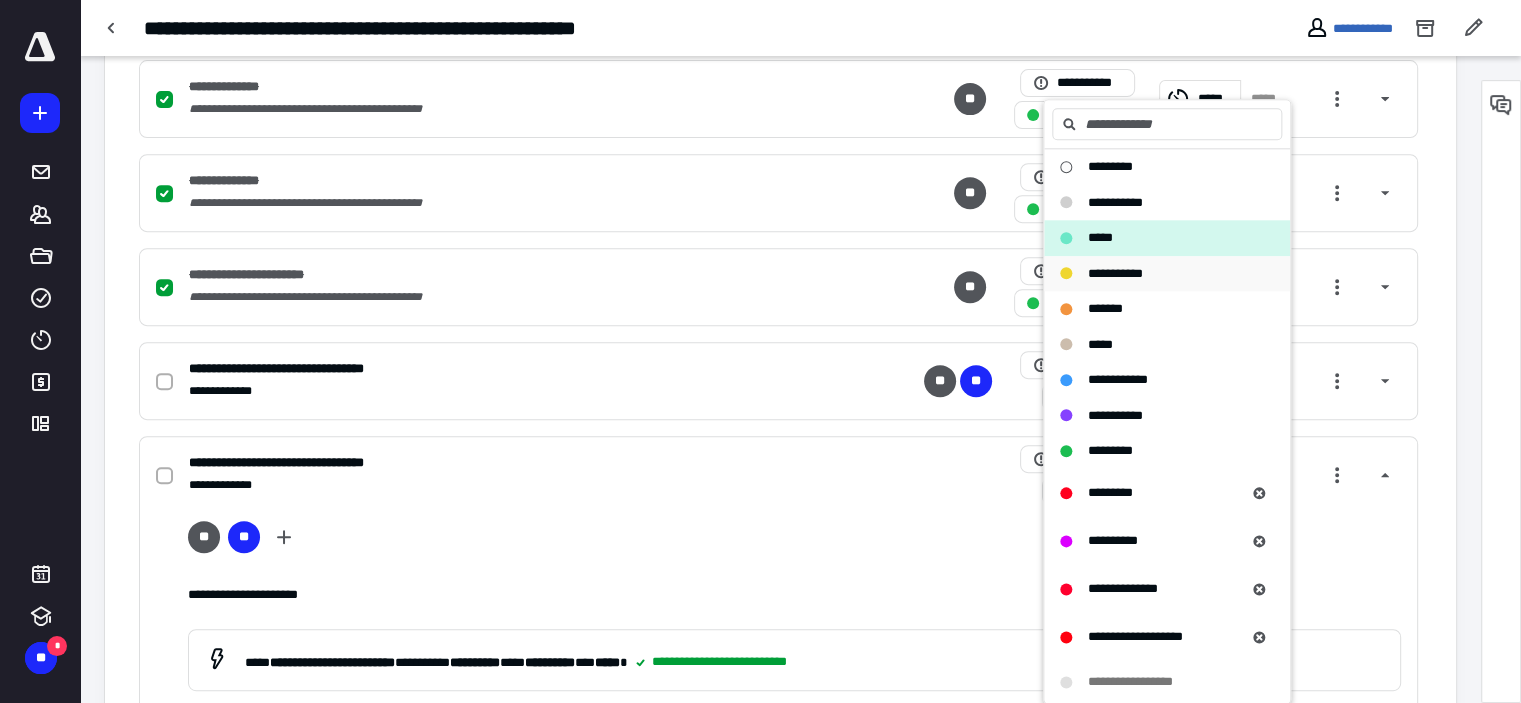 click on "**********" at bounding box center (1167, 274) 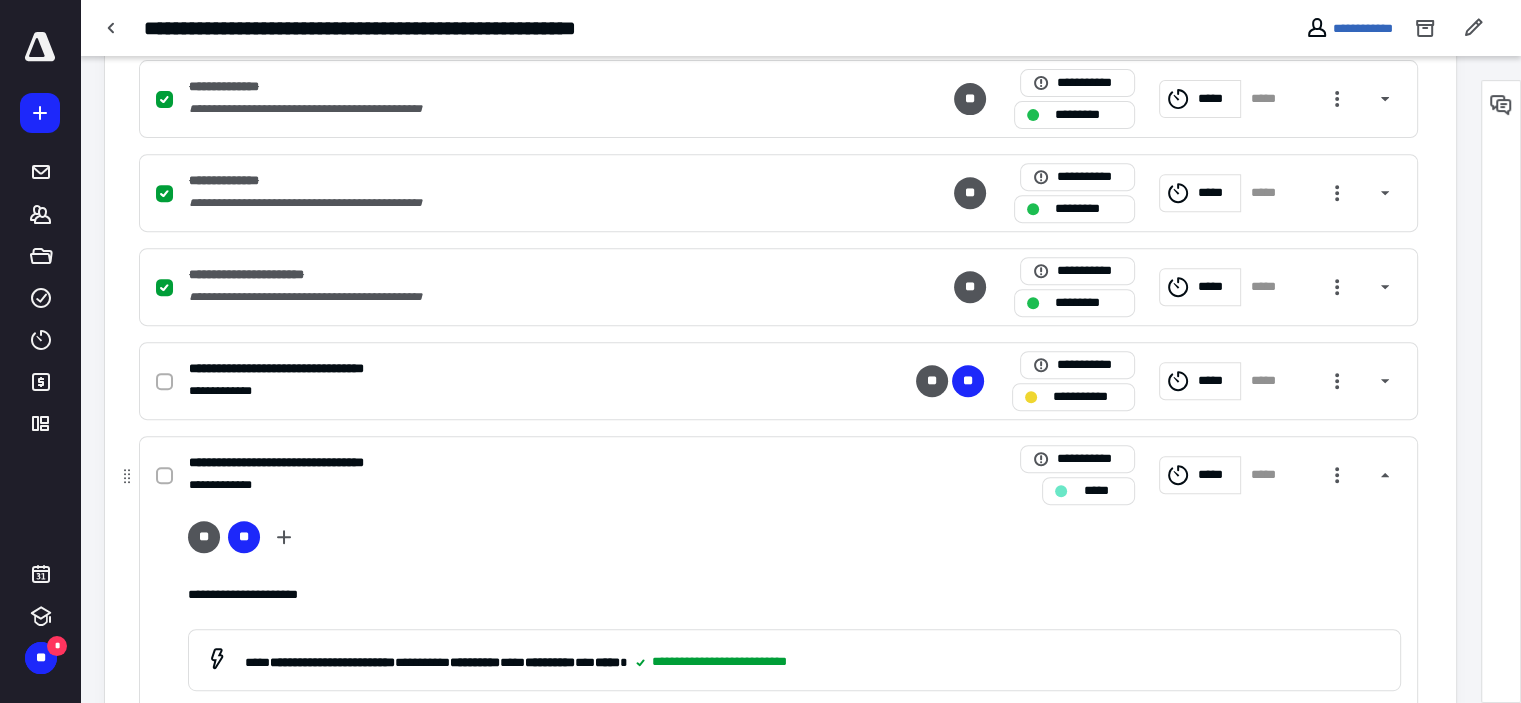 click on "*****" at bounding box center (1102, 491) 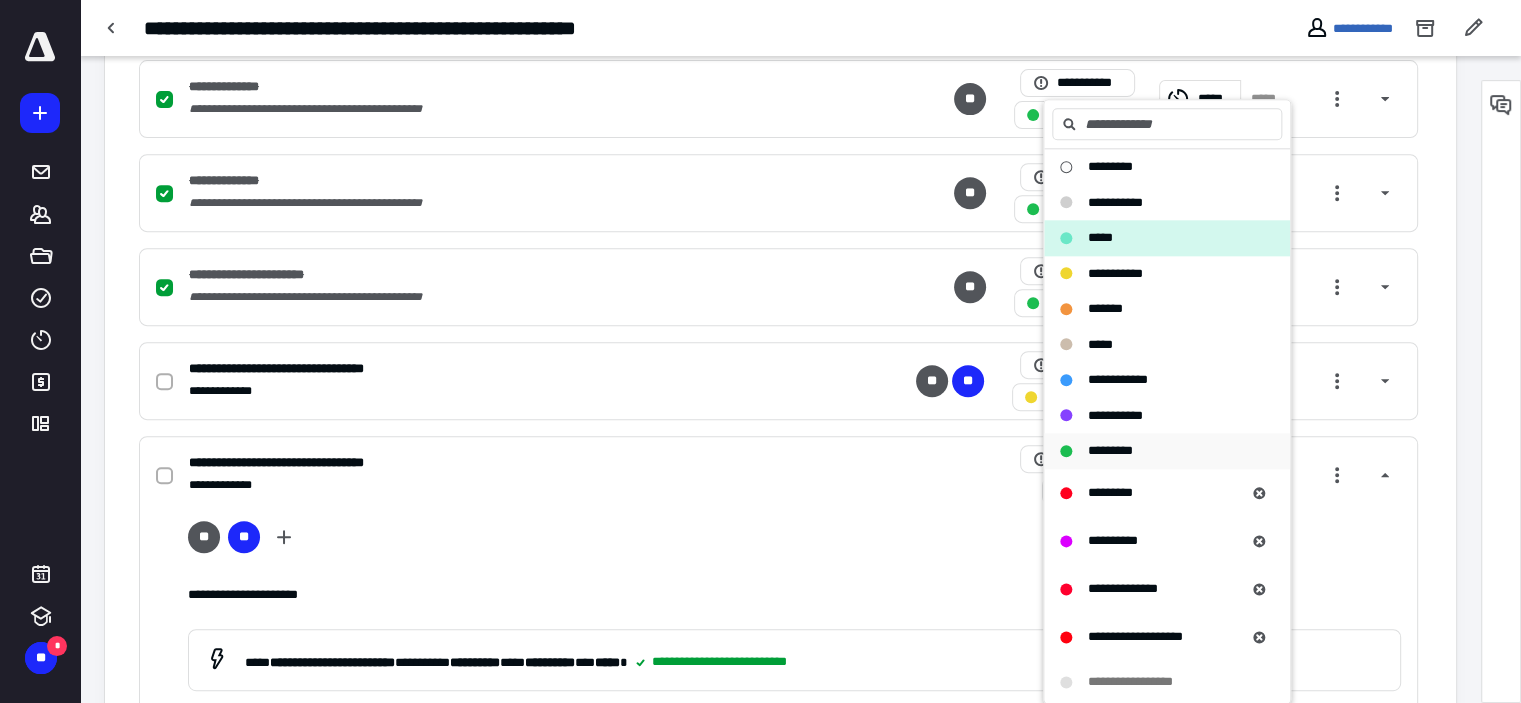 click on "*********" at bounding box center (1110, 450) 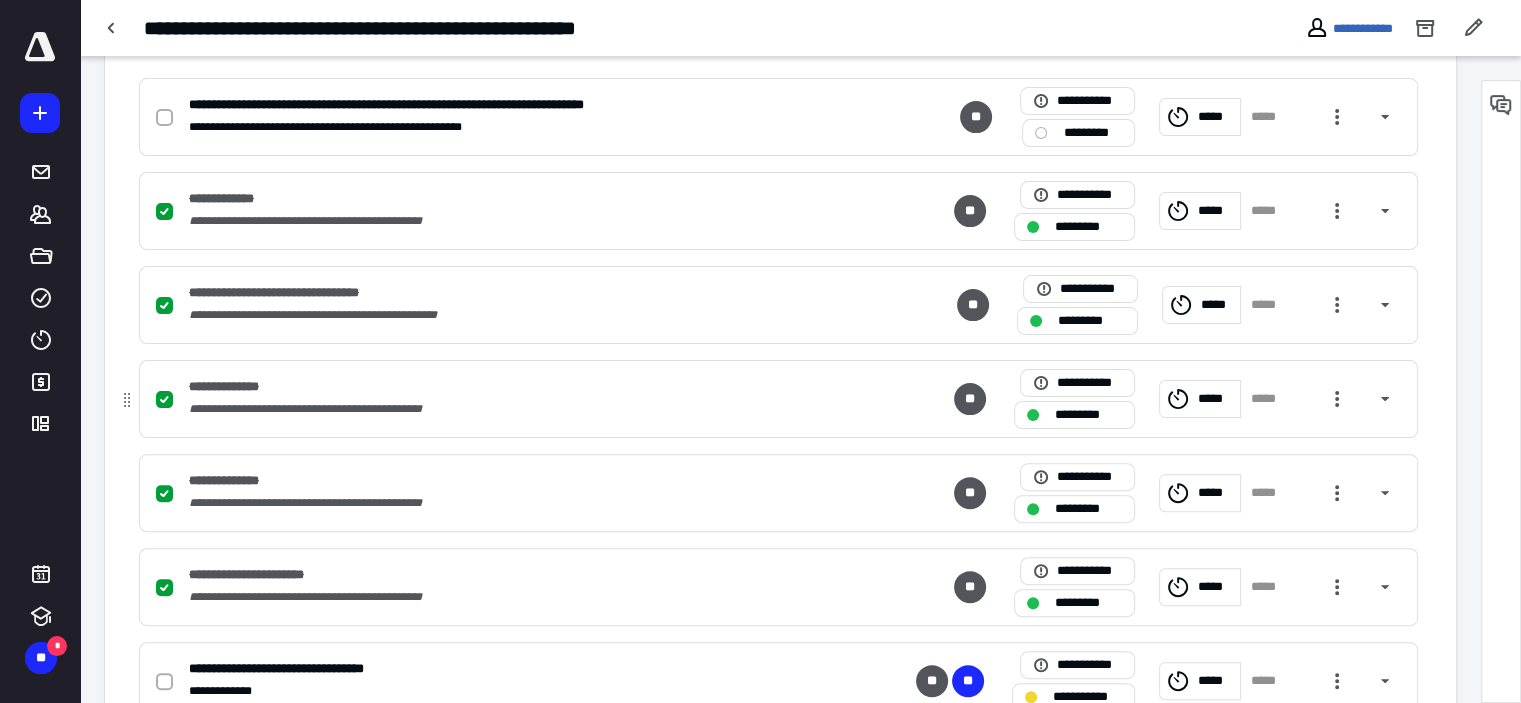scroll, scrollTop: 300, scrollLeft: 0, axis: vertical 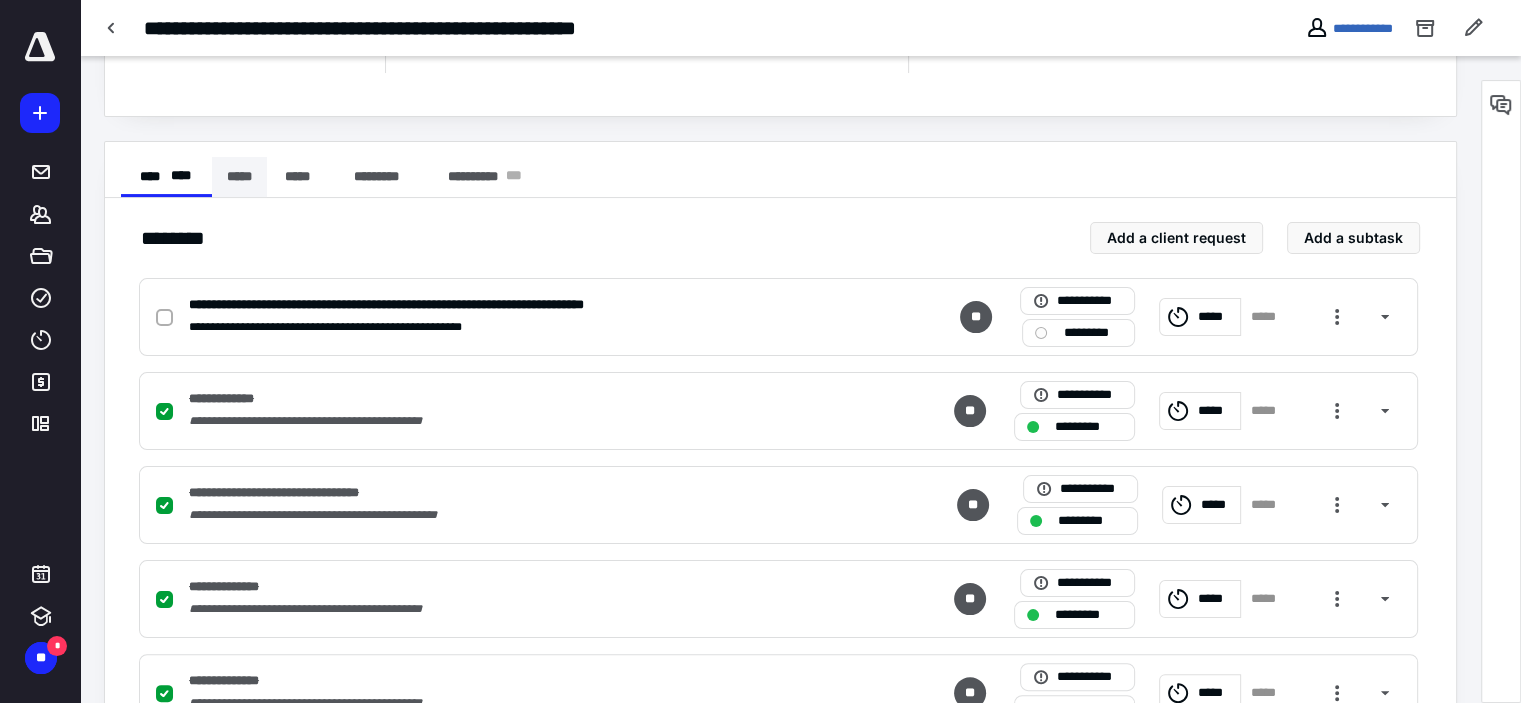 click on "*****" at bounding box center (239, 177) 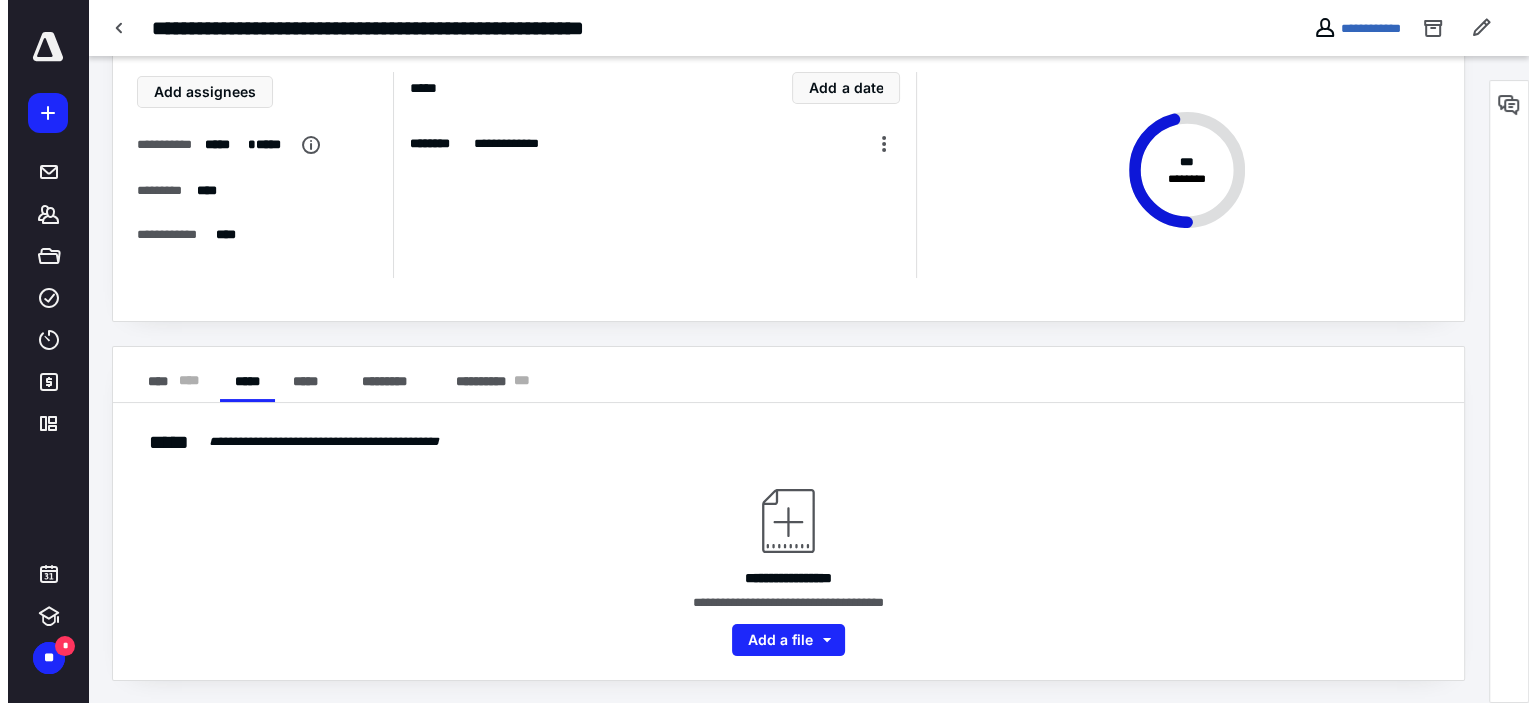 scroll, scrollTop: 0, scrollLeft: 0, axis: both 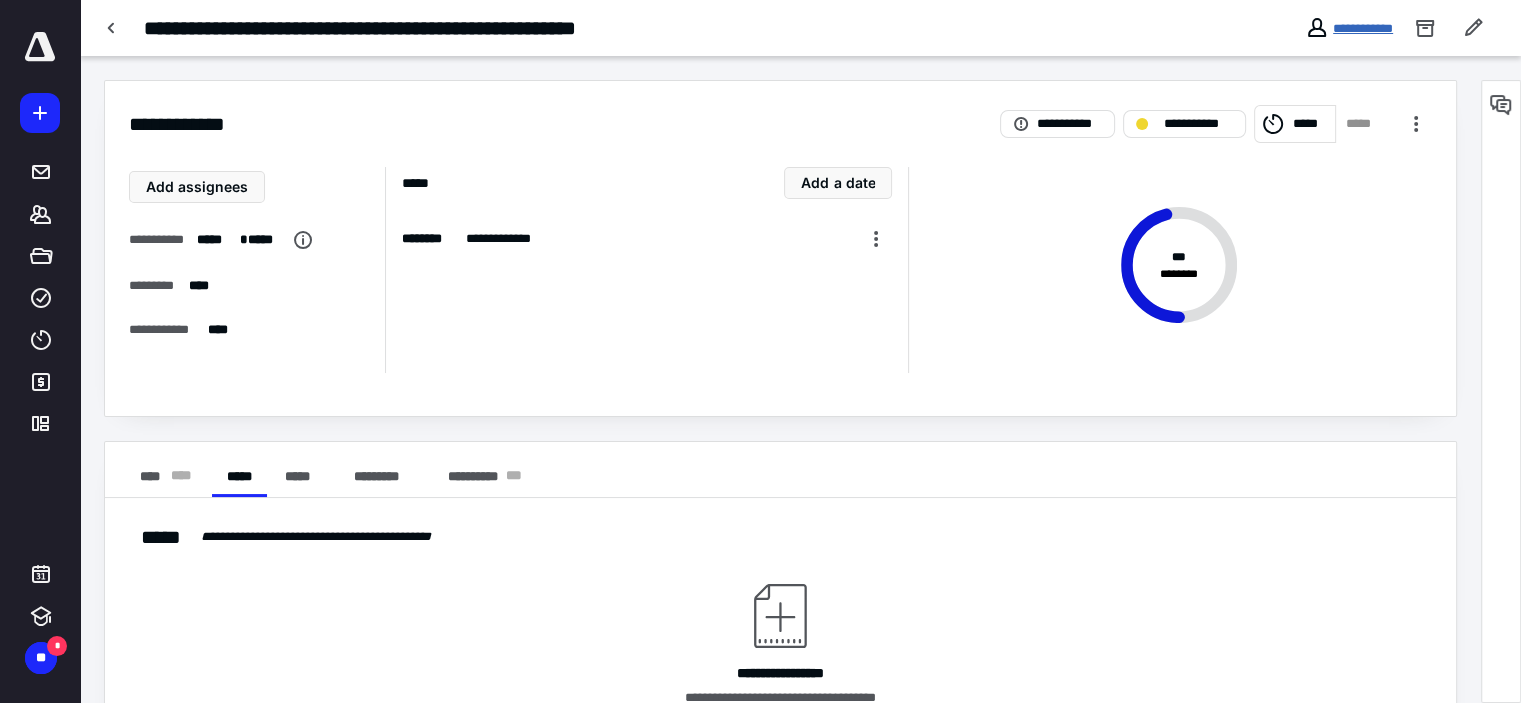 click on "**********" at bounding box center (1363, 28) 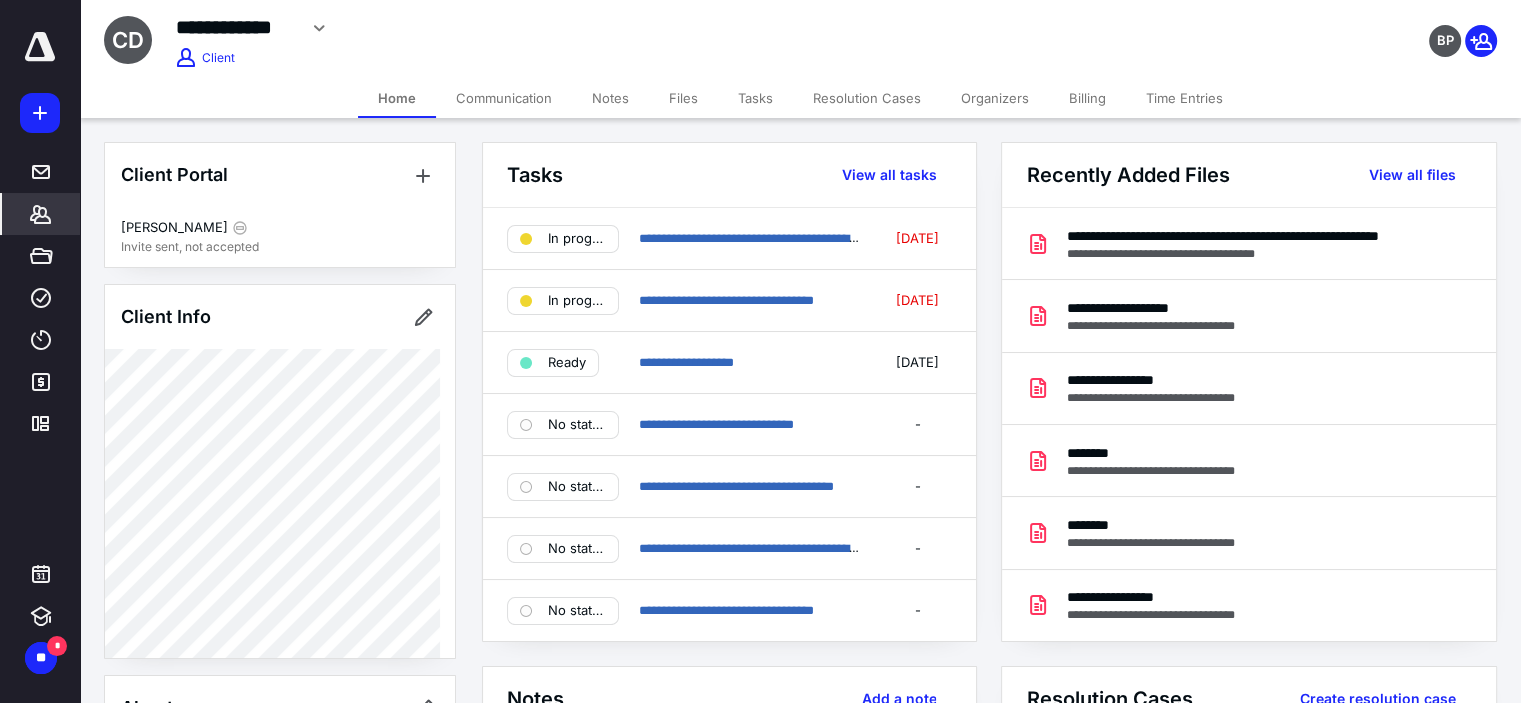 click on "Files" at bounding box center [683, 98] 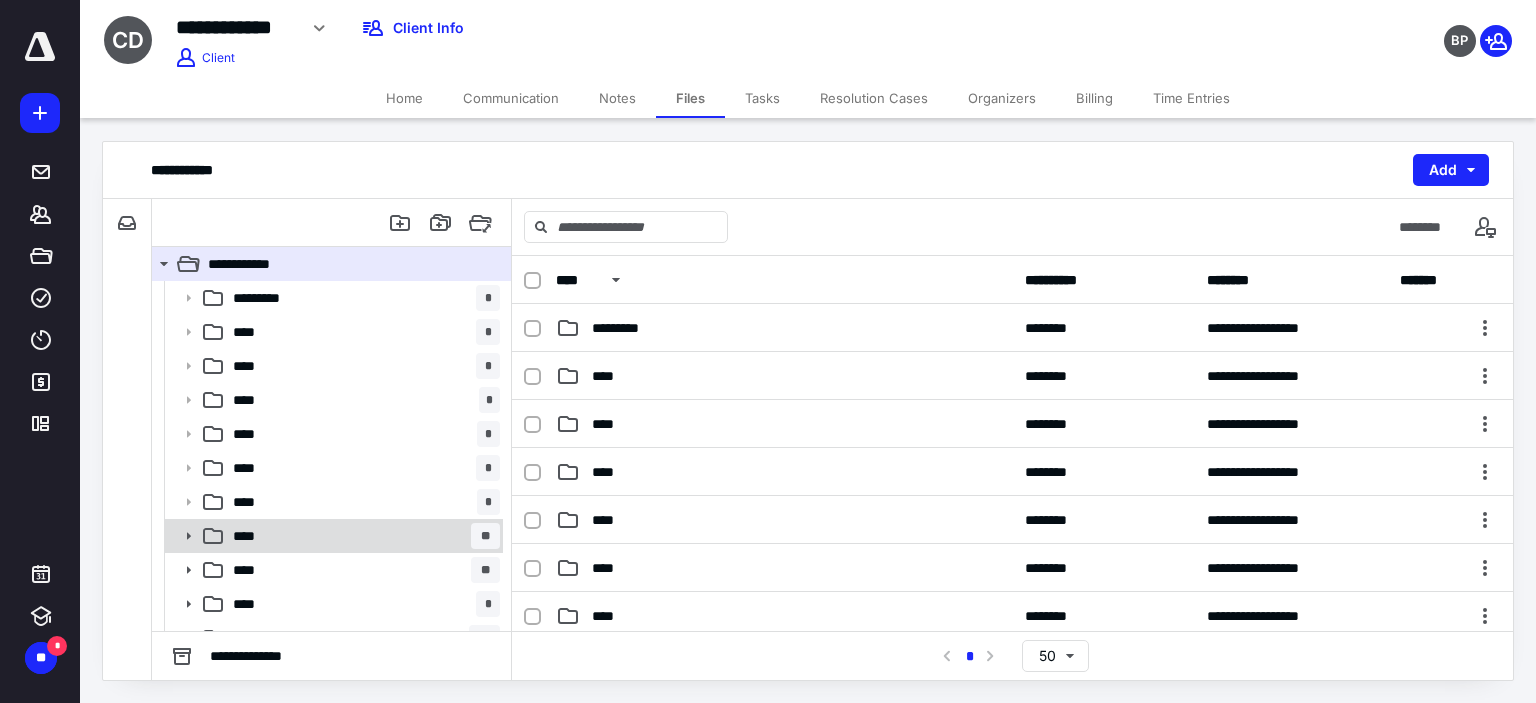 scroll, scrollTop: 22, scrollLeft: 0, axis: vertical 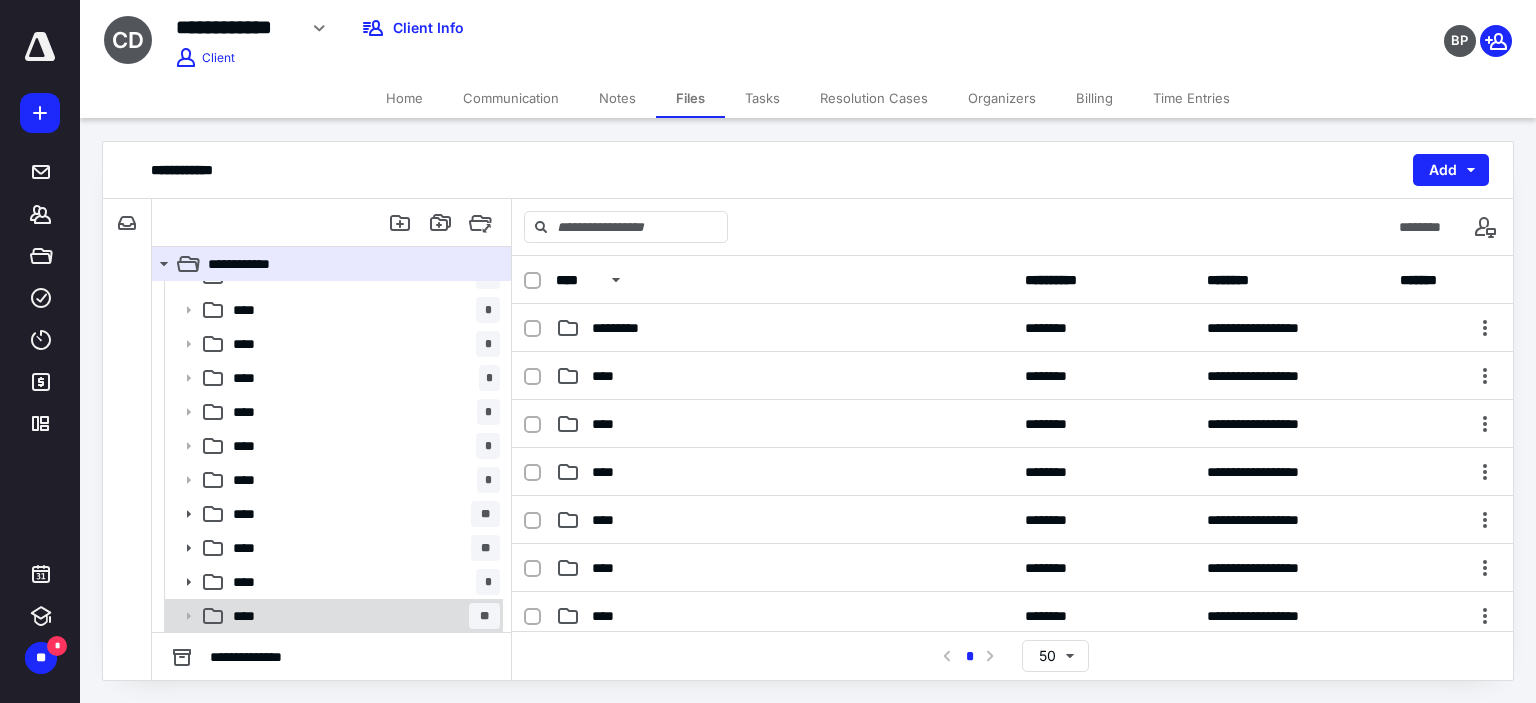 click on "**** **" at bounding box center (362, 616) 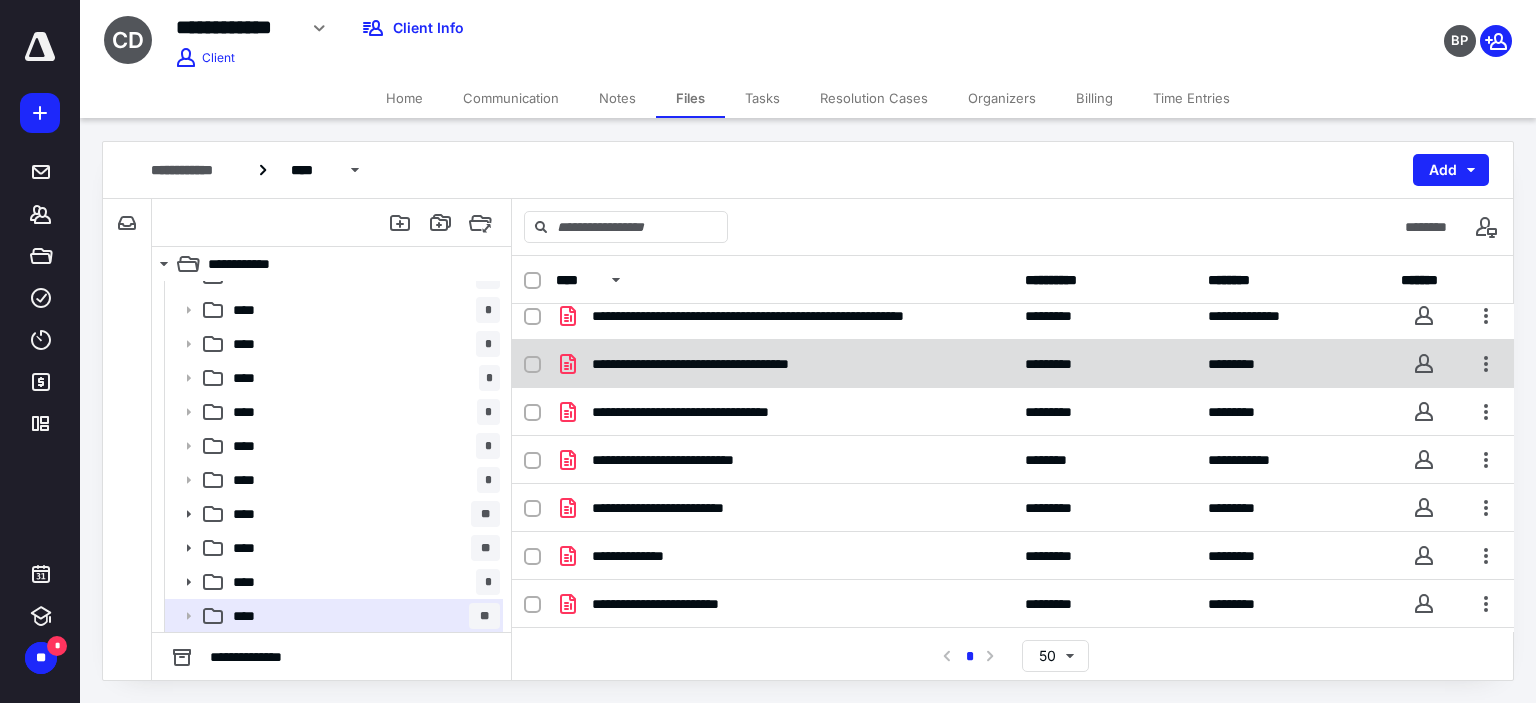 scroll, scrollTop: 200, scrollLeft: 0, axis: vertical 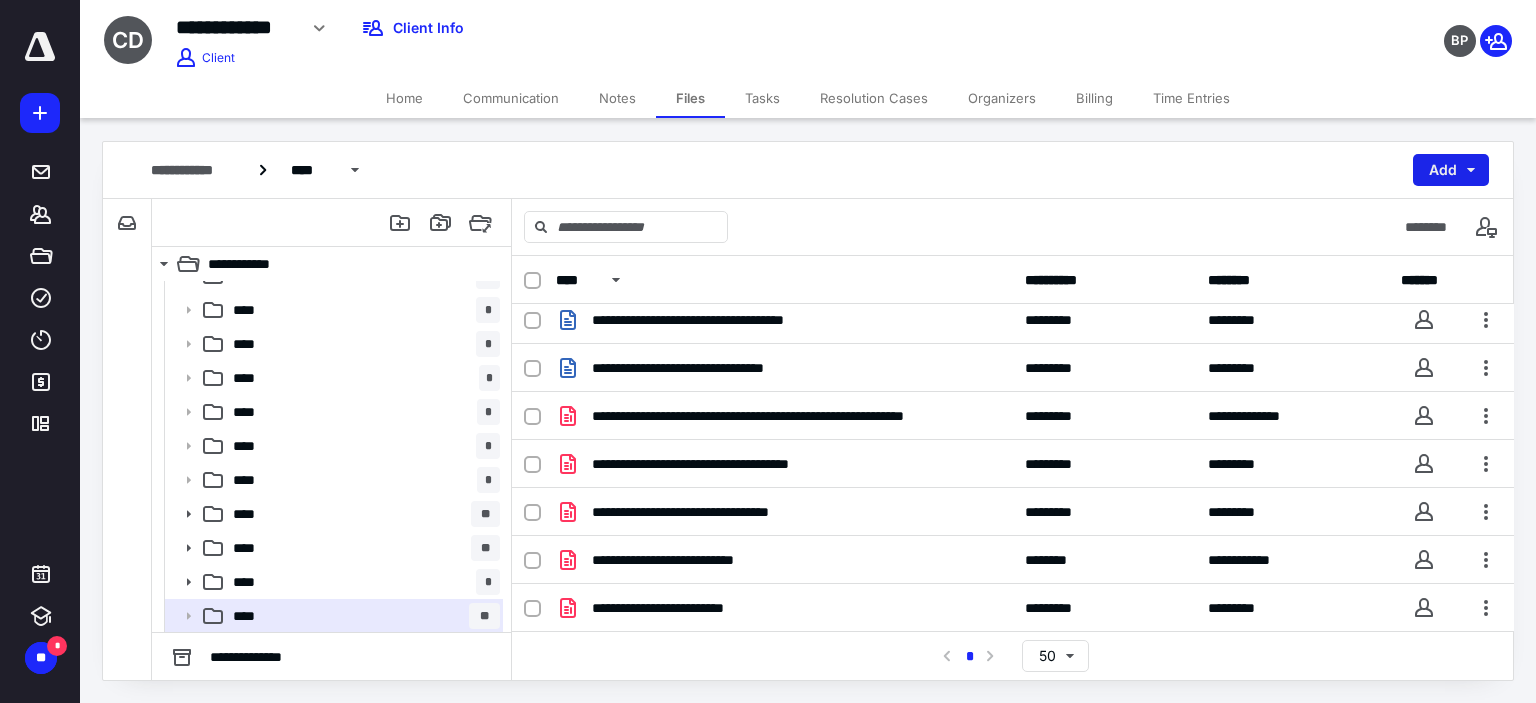 click on "Add" at bounding box center (1451, 170) 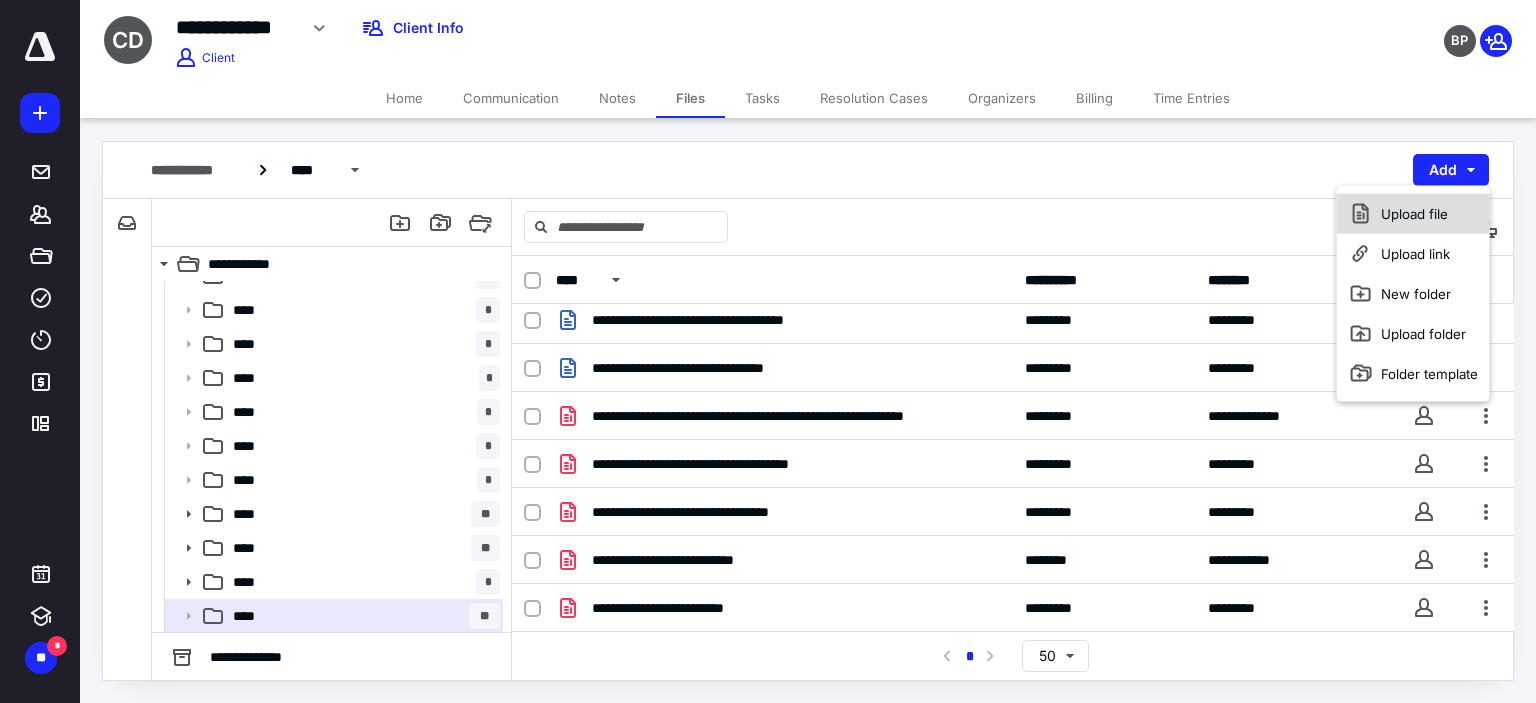 click on "Upload file" at bounding box center [1413, 214] 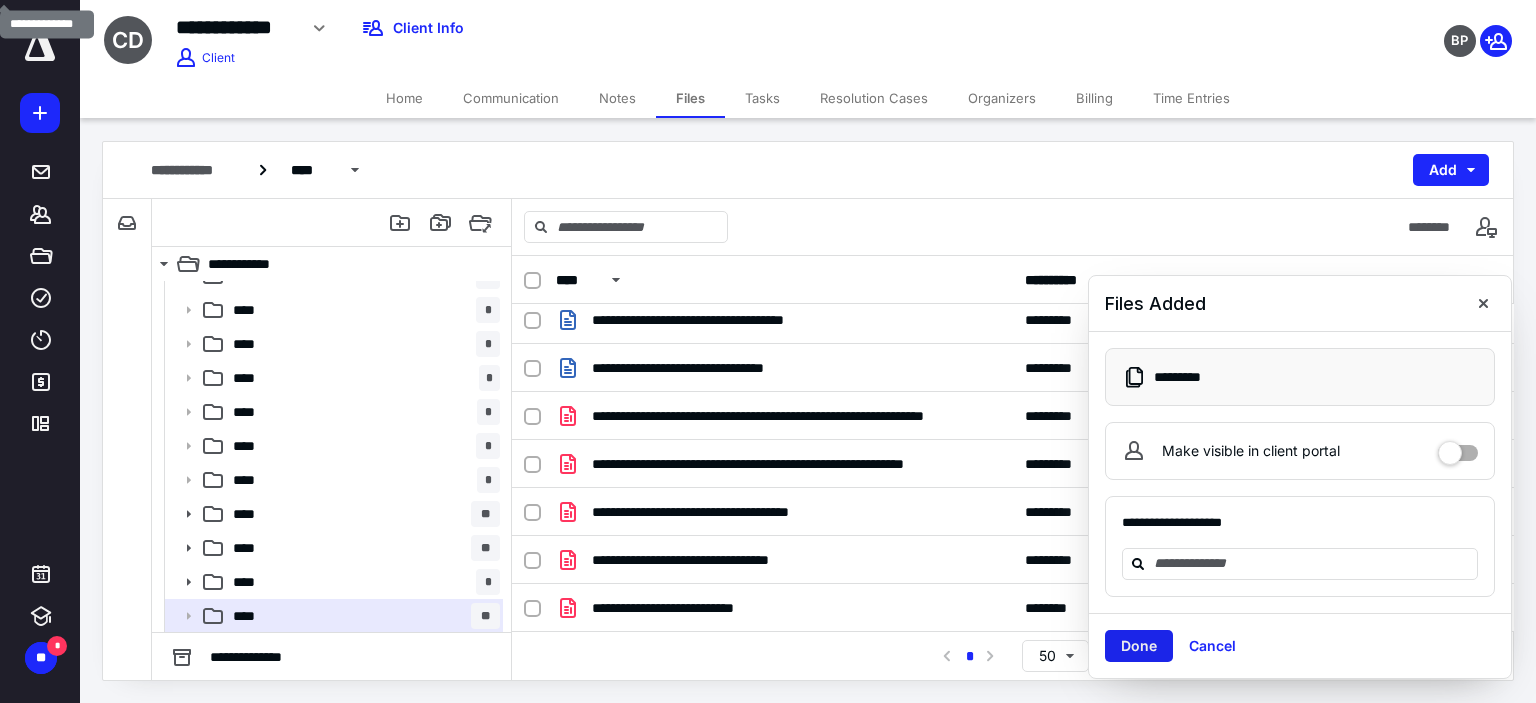 click on "Done" at bounding box center [1139, 646] 